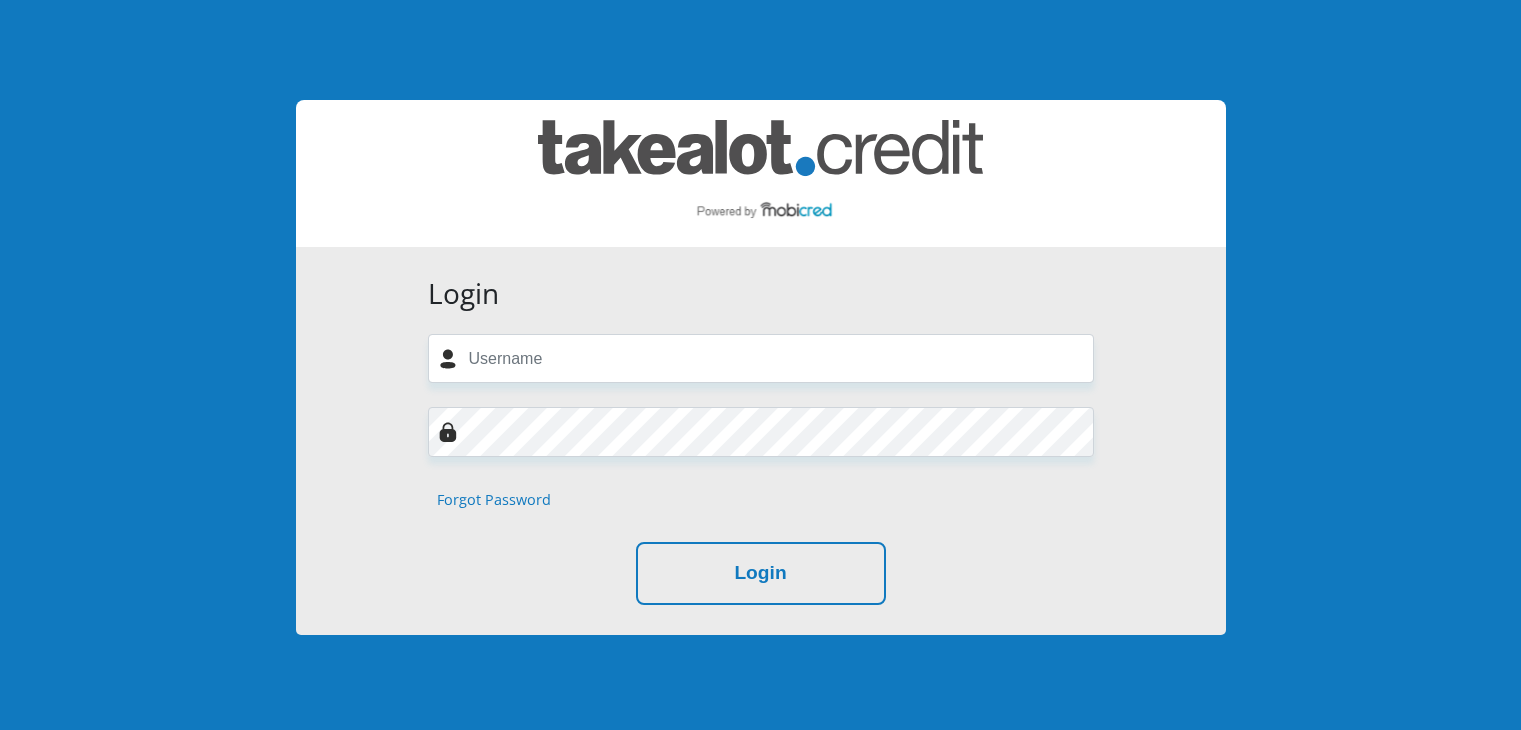scroll, scrollTop: 0, scrollLeft: 0, axis: both 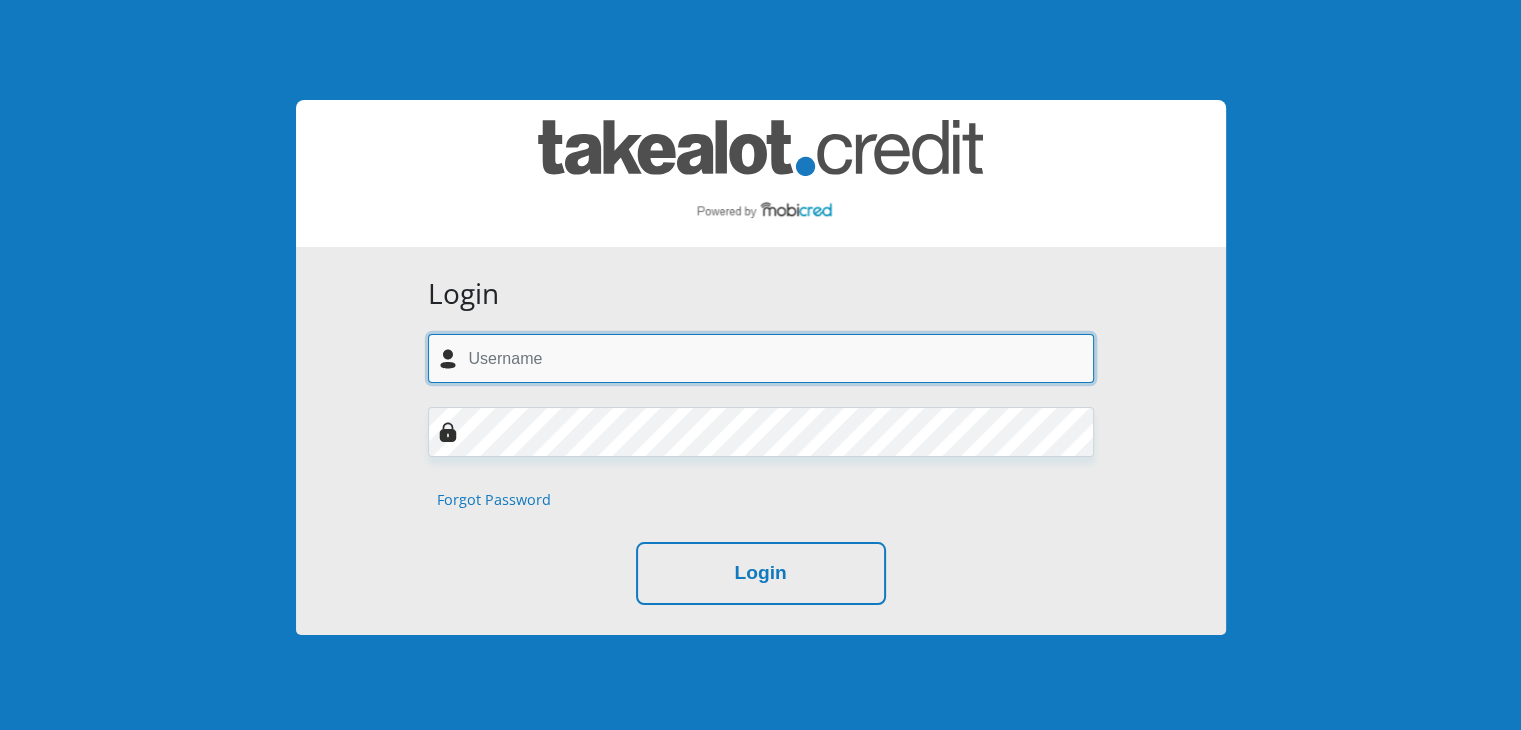 click at bounding box center (761, 358) 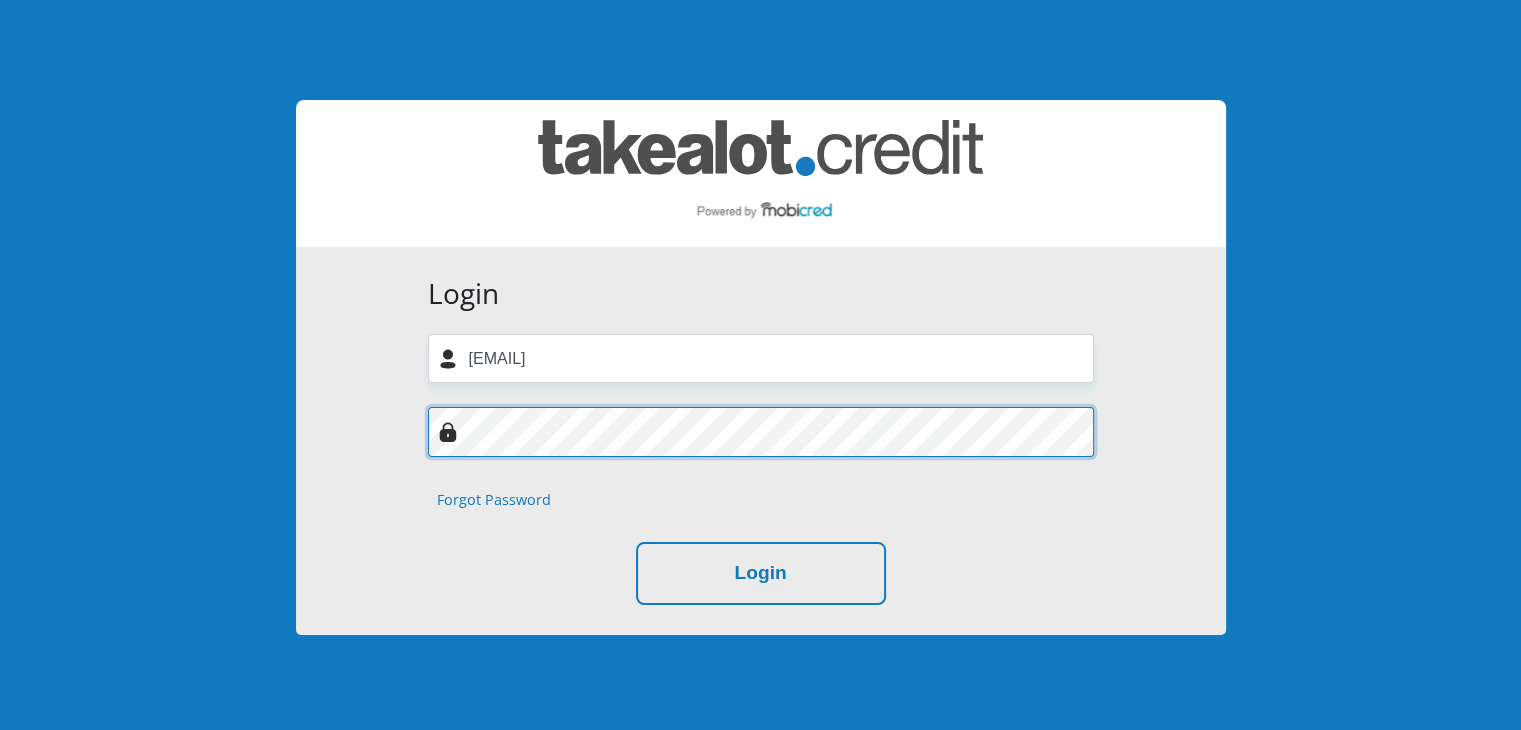 click at bounding box center [761, 431] 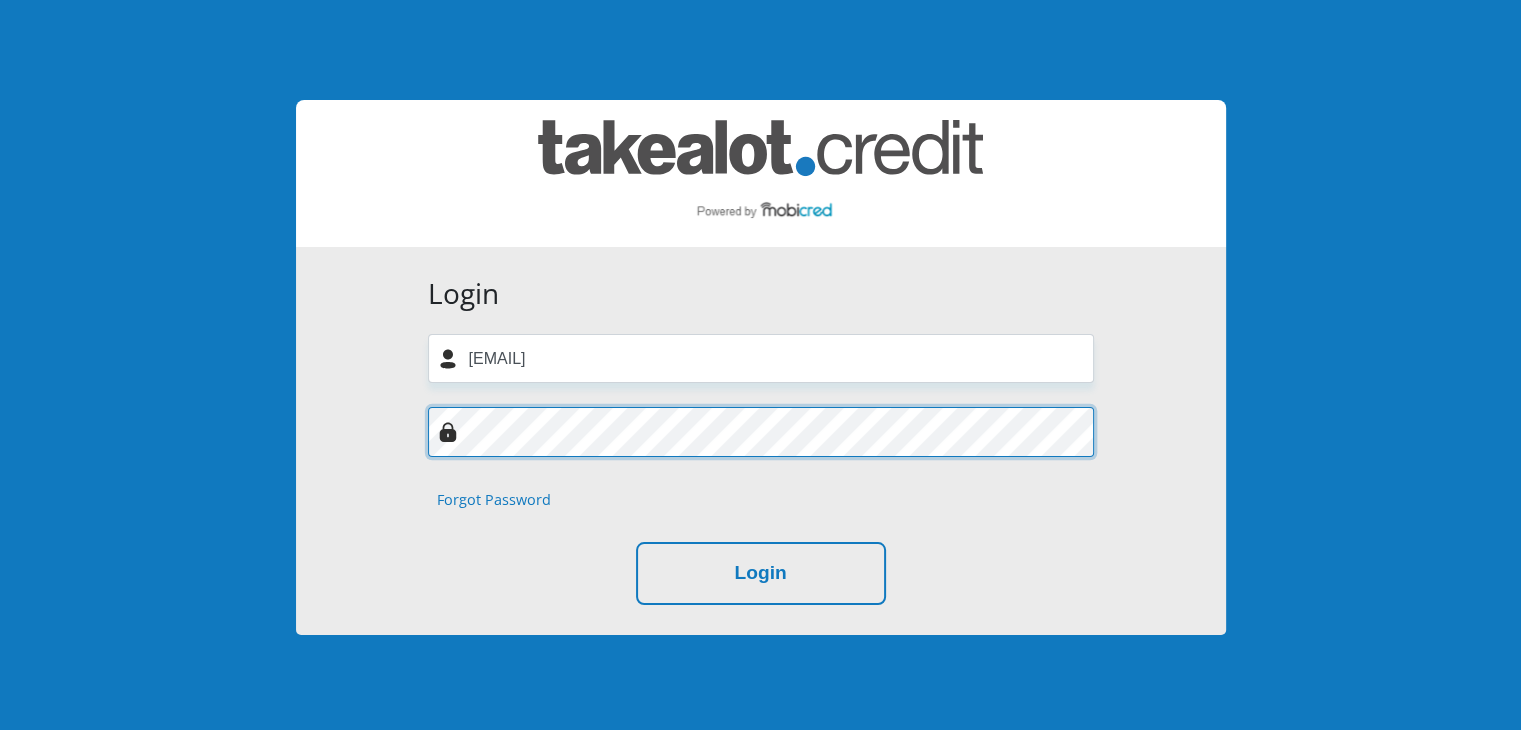 drag, startPoint x: 415, startPoint y: 452, endPoint x: 192, endPoint y: 525, distance: 234.64441 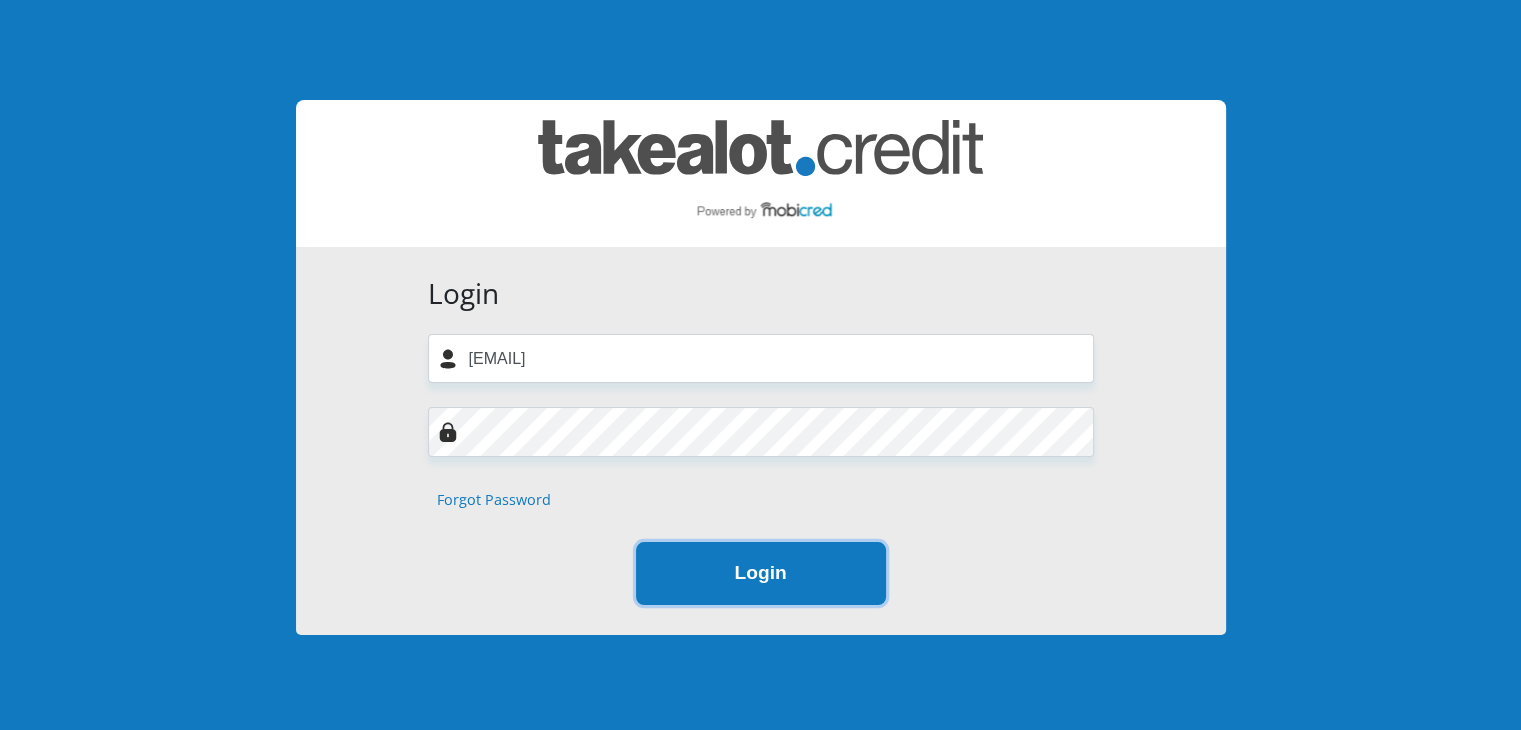 click on "Login" at bounding box center (761, 573) 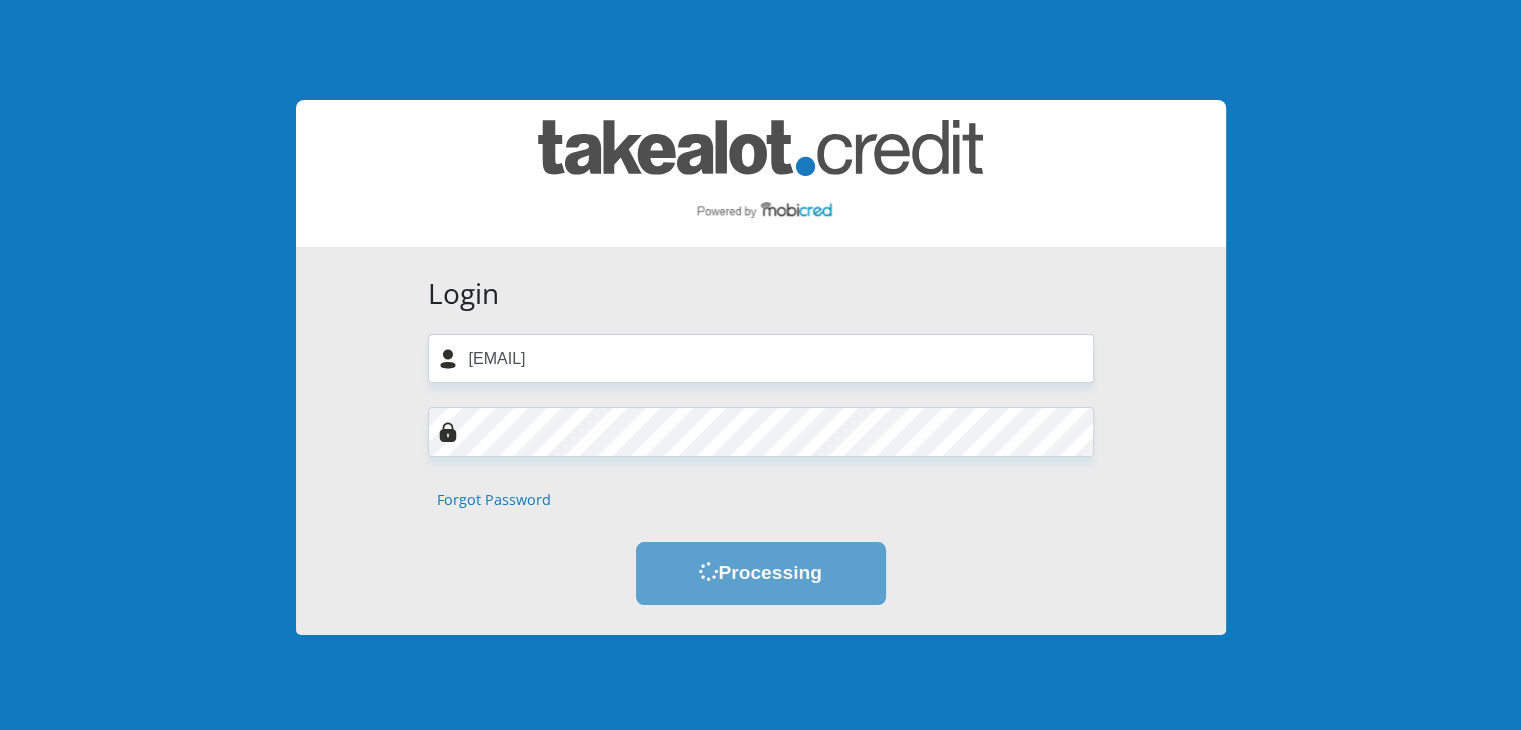 scroll, scrollTop: 0, scrollLeft: 0, axis: both 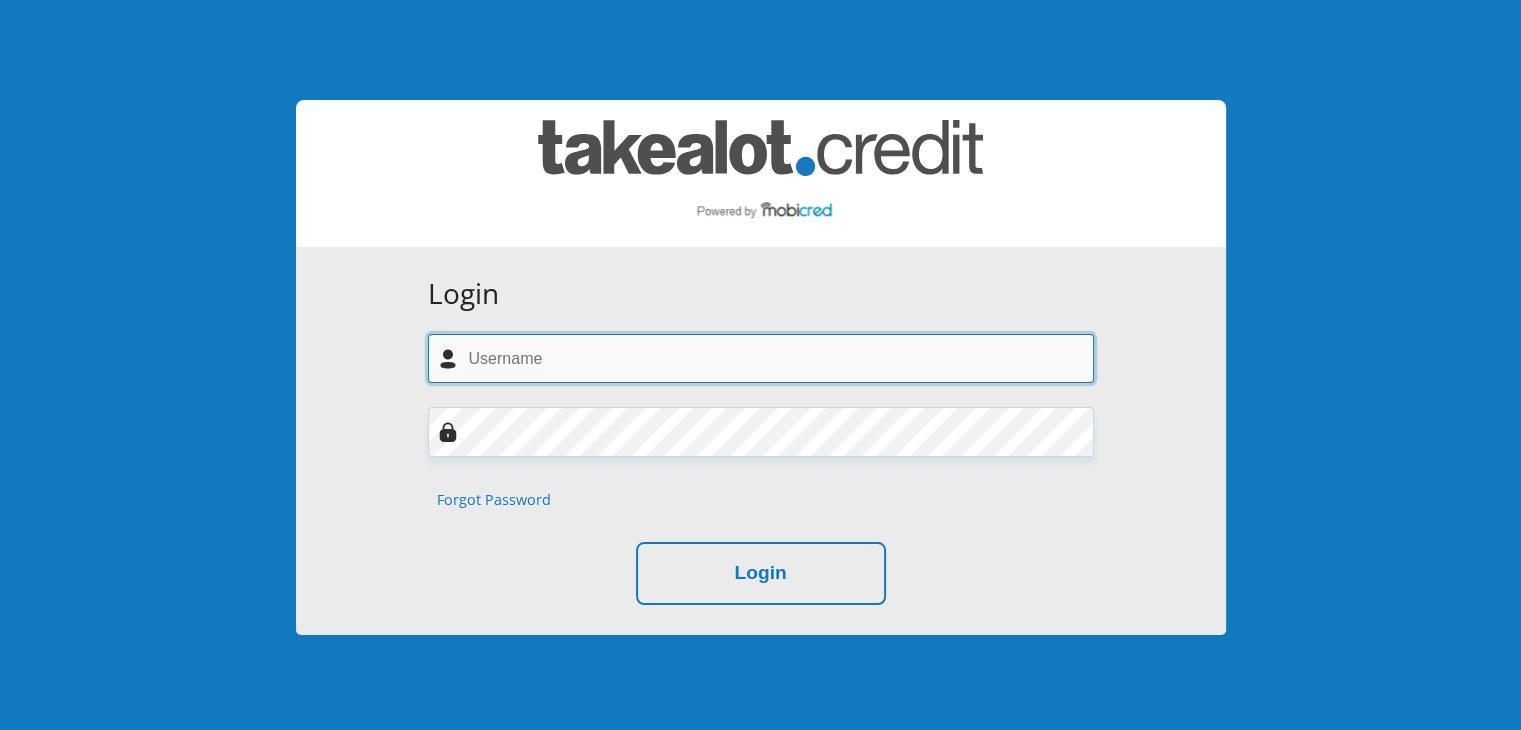 type on "pearl.mbhele7@gmail.com" 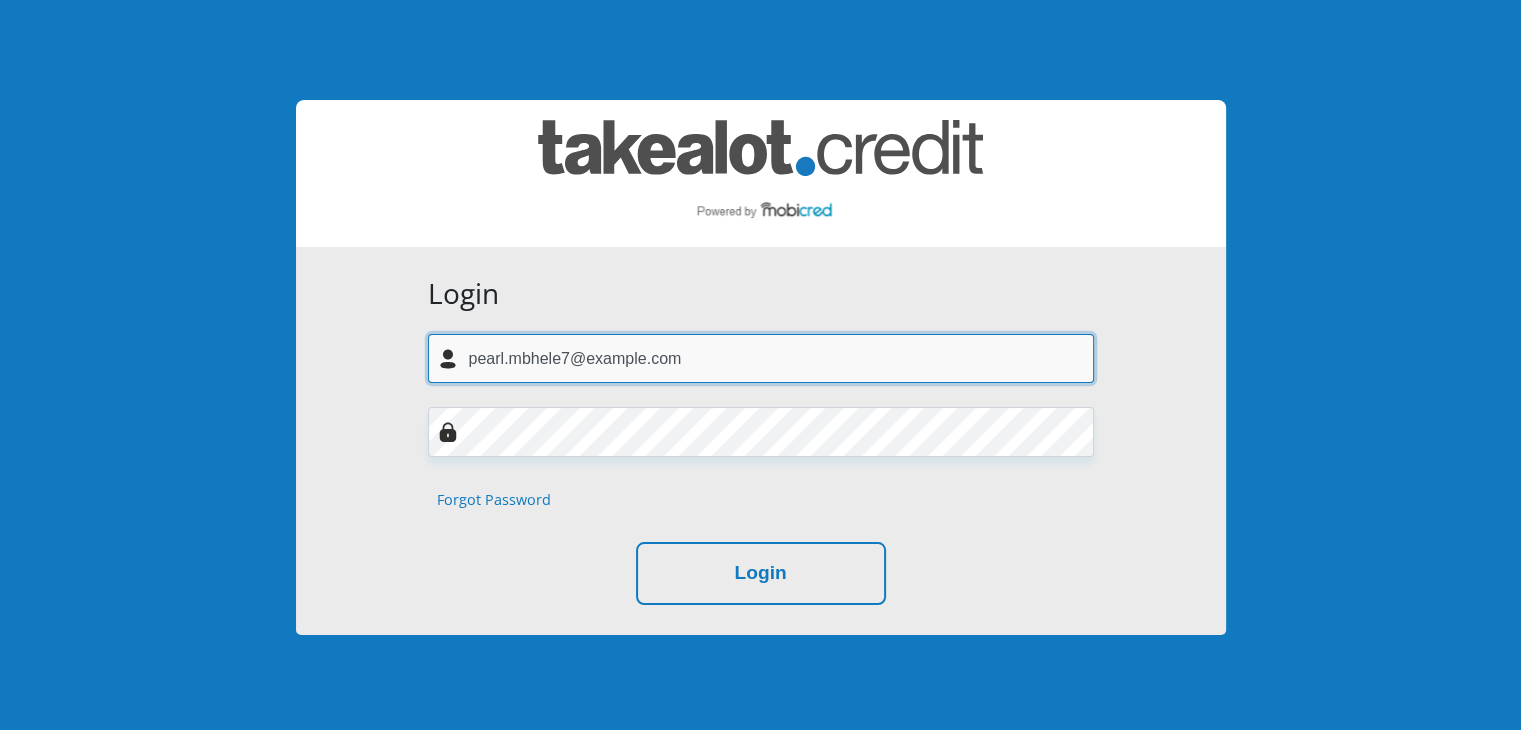 click on "pearl.mbhele7@gmail.com" at bounding box center [761, 358] 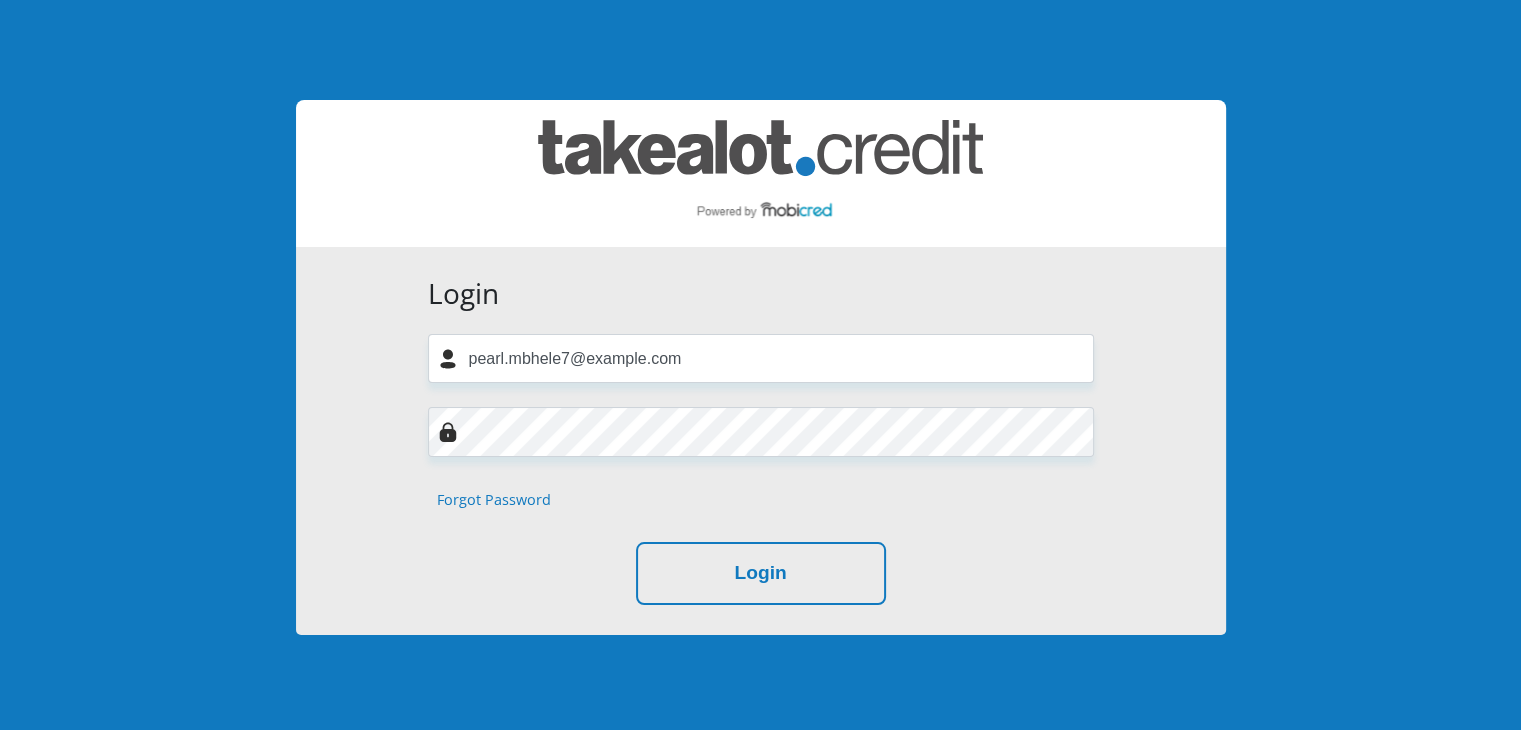 click on "Login
pearl.mbhele7@gmail.com
Forgot Password
Login" at bounding box center (761, 441) 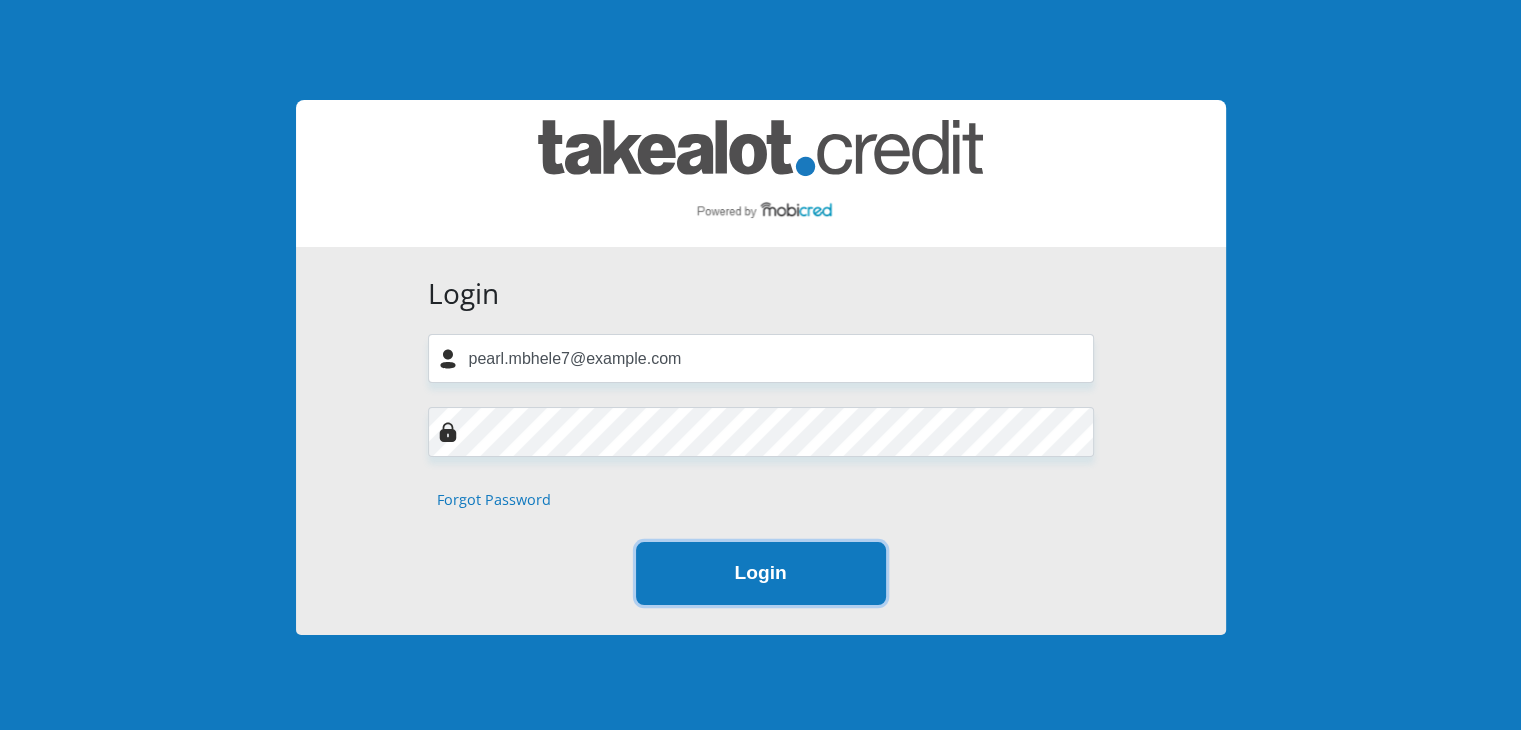 click on "Login" at bounding box center (761, 573) 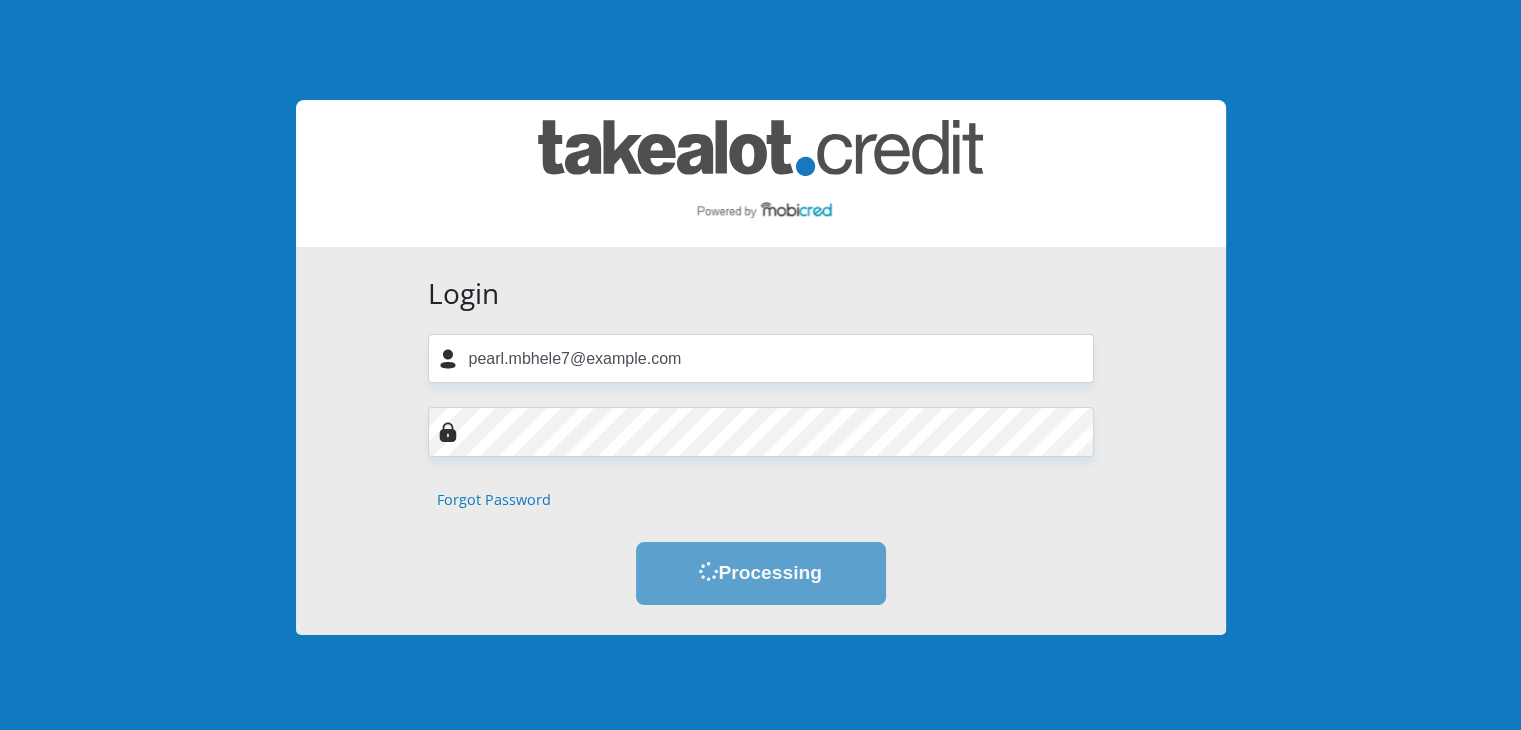 scroll, scrollTop: 0, scrollLeft: 0, axis: both 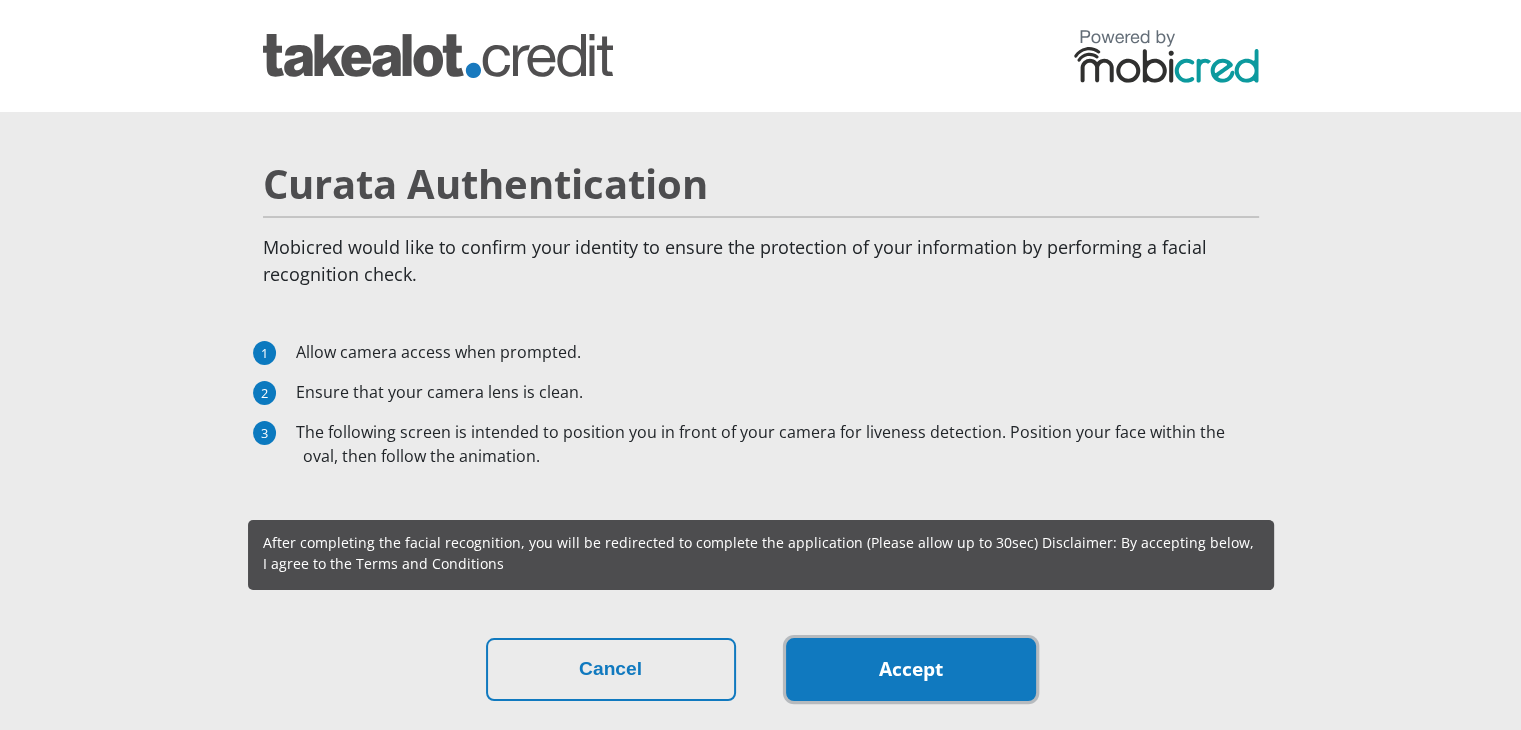 click on "Accept" at bounding box center [911, 669] 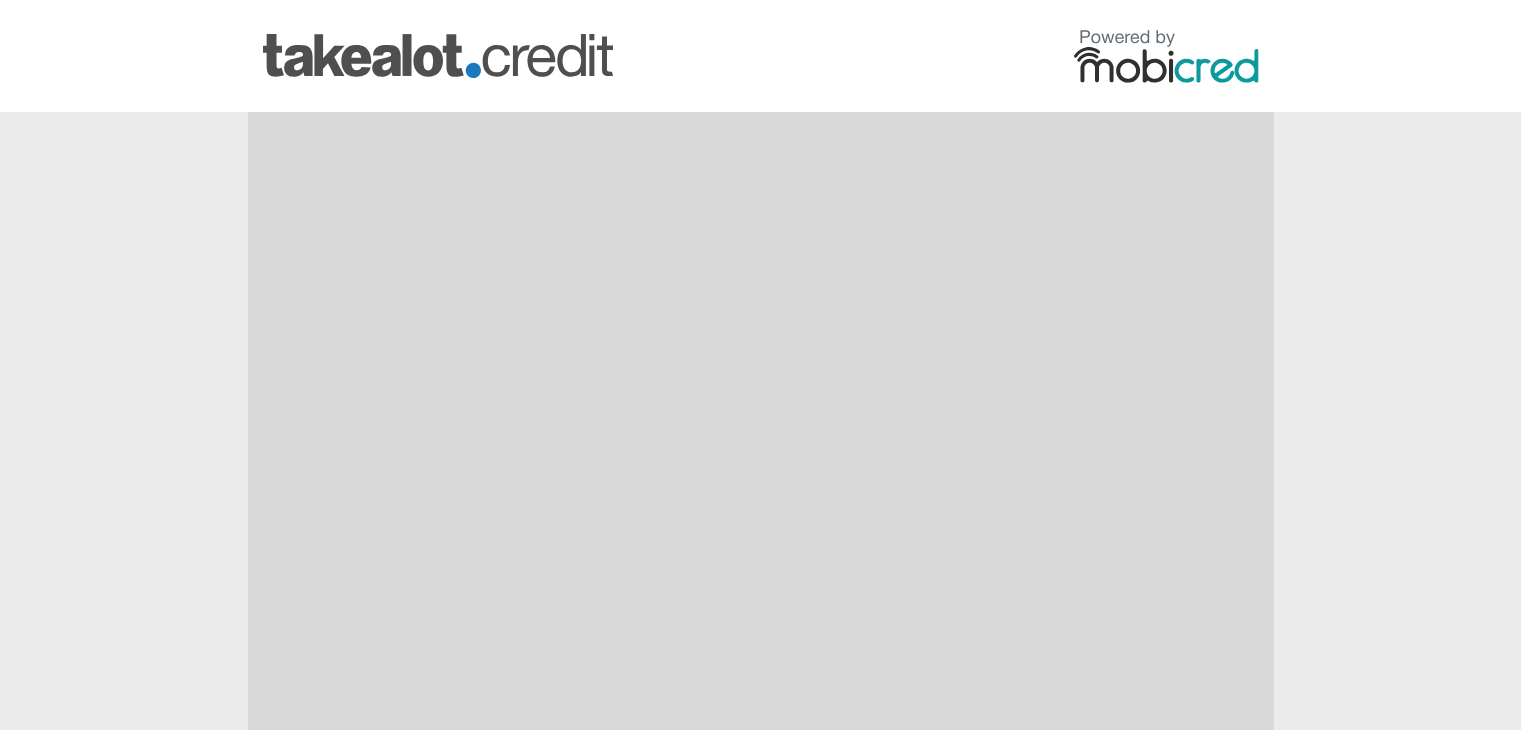 scroll, scrollTop: 0, scrollLeft: 0, axis: both 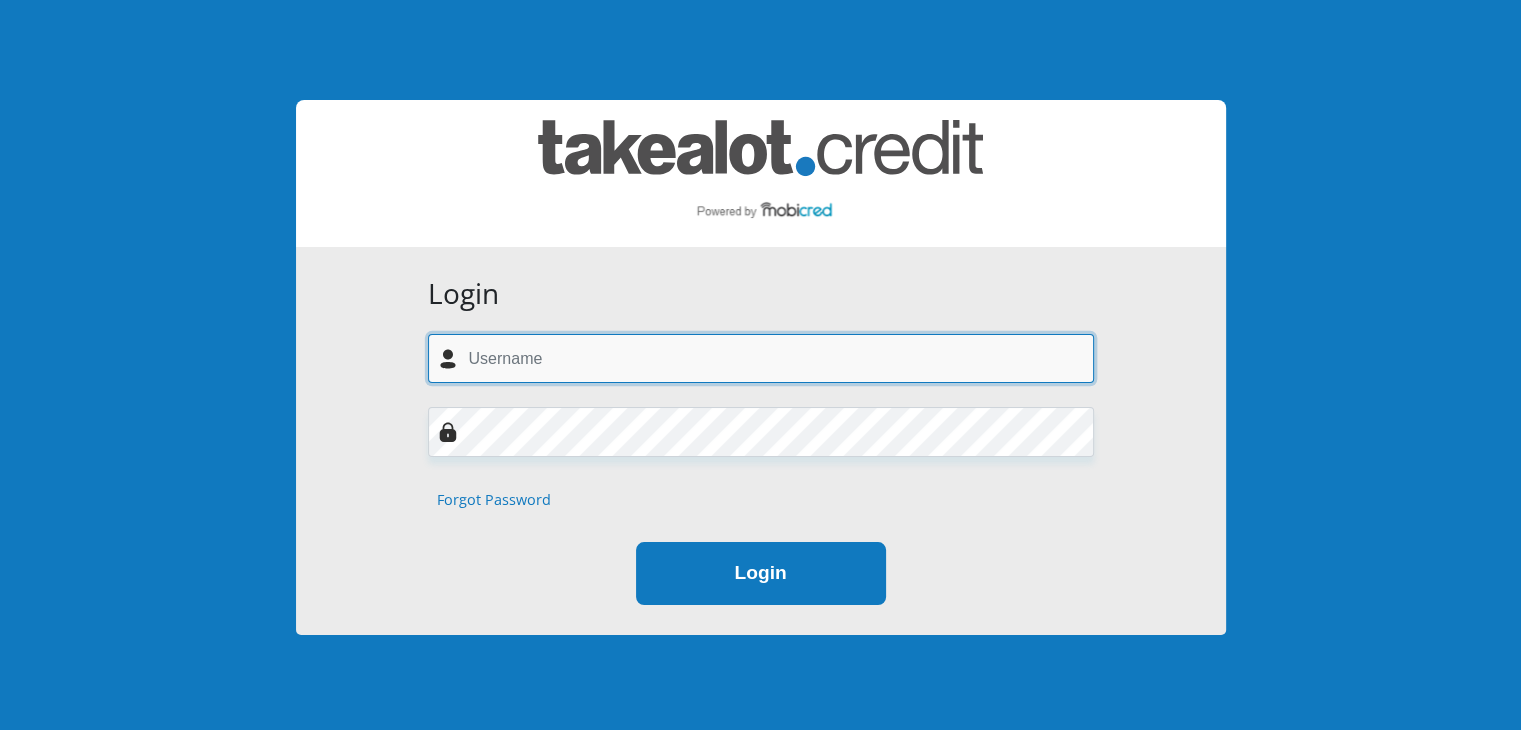 type on "[EMAIL]" 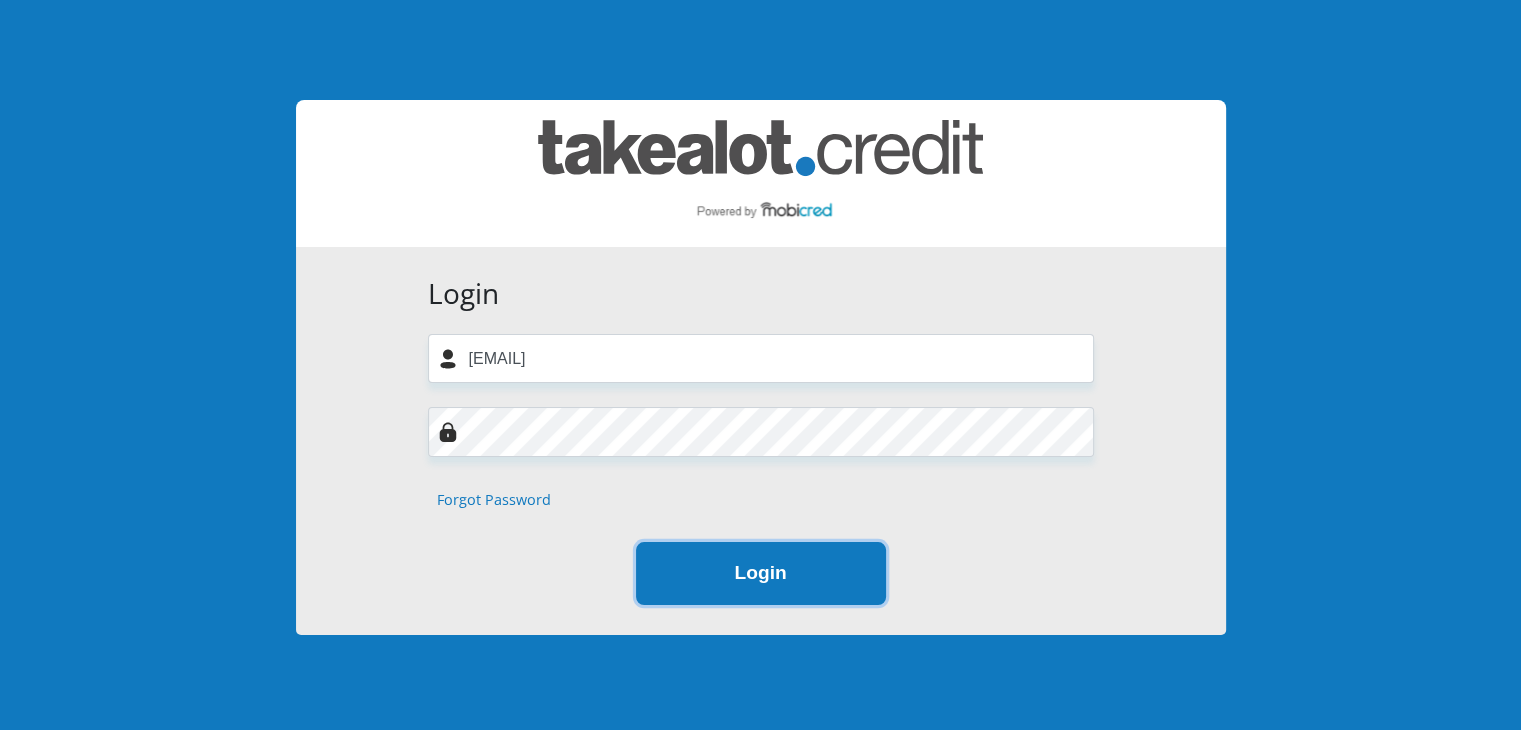 click on "Login" at bounding box center [761, 573] 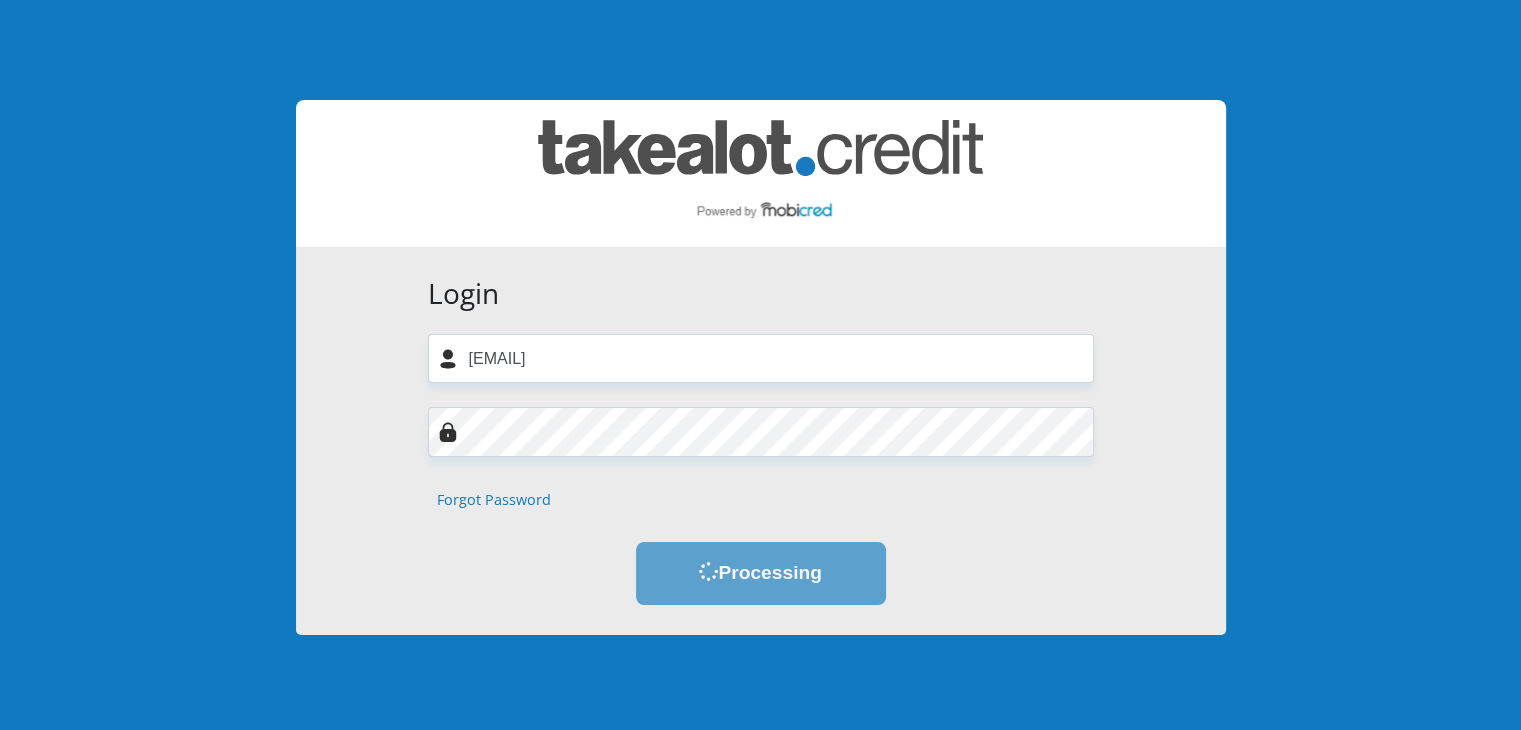 scroll, scrollTop: 0, scrollLeft: 0, axis: both 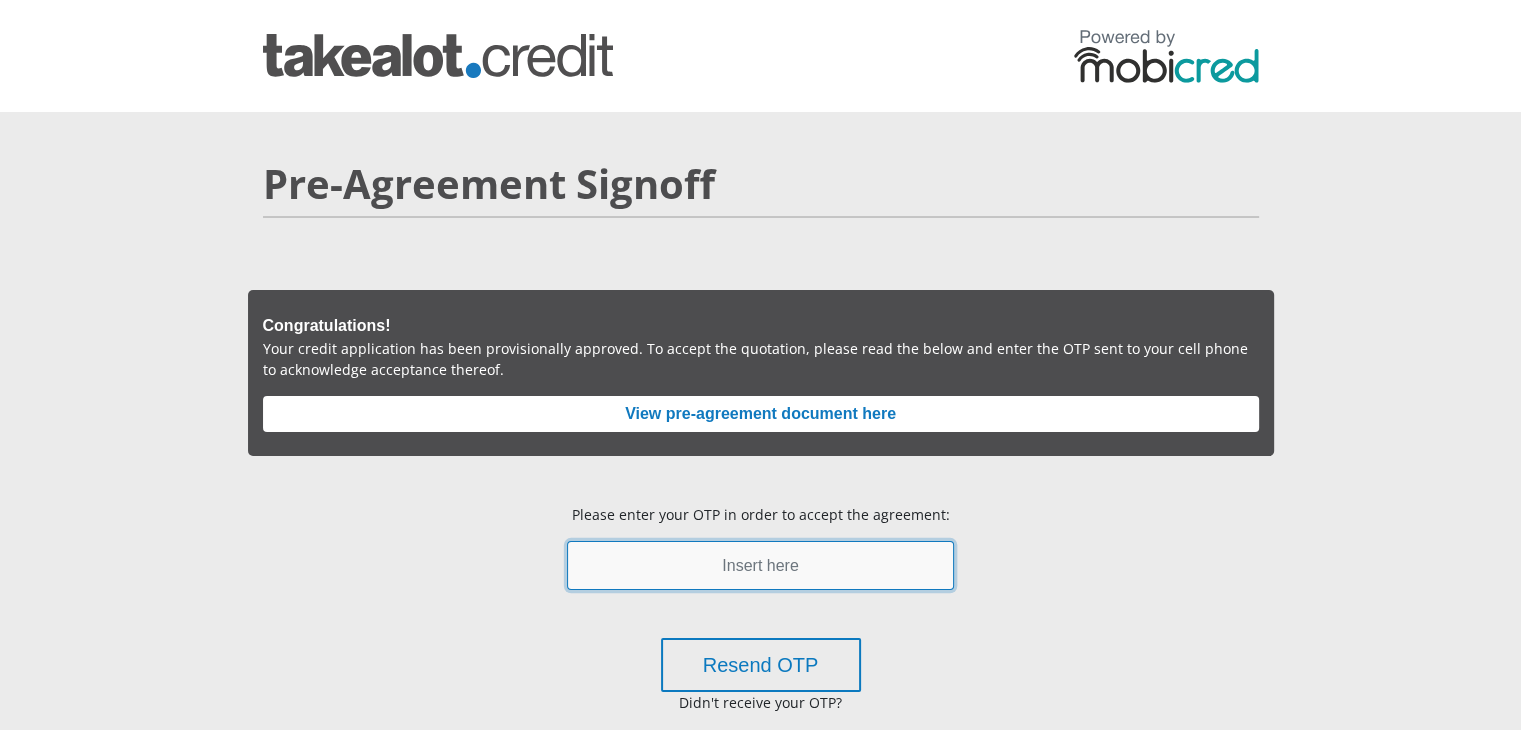 click at bounding box center (760, 565) 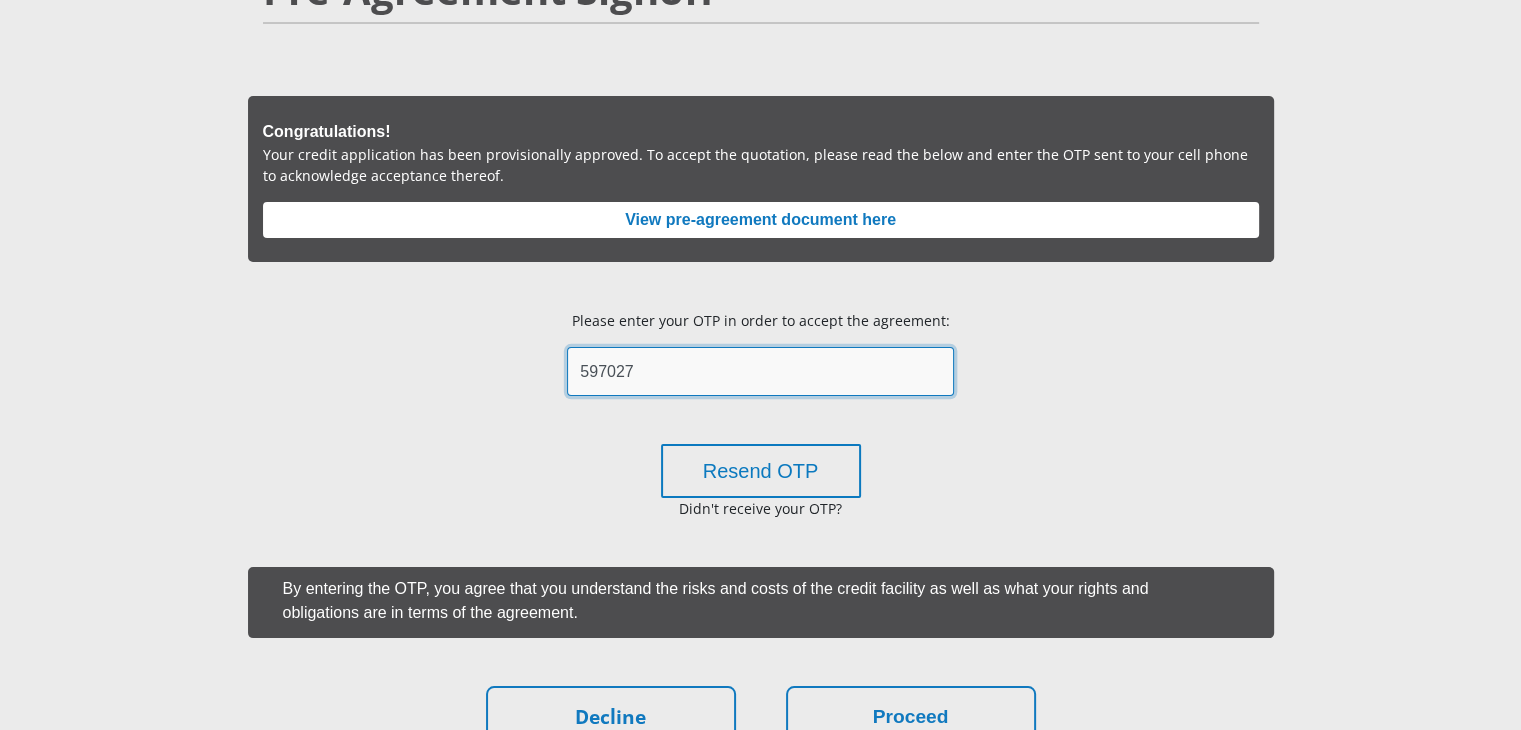 scroll, scrollTop: 200, scrollLeft: 0, axis: vertical 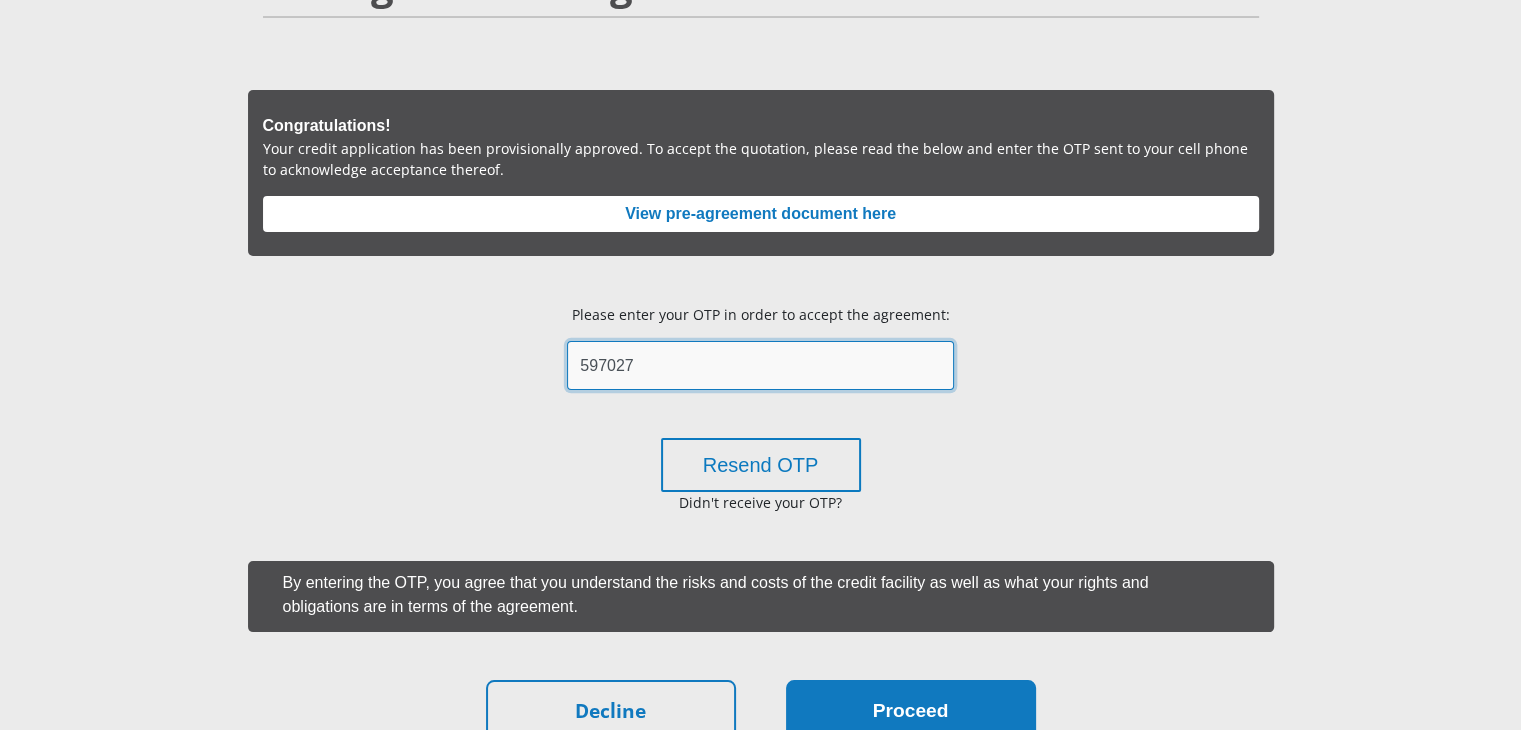 type on "597027" 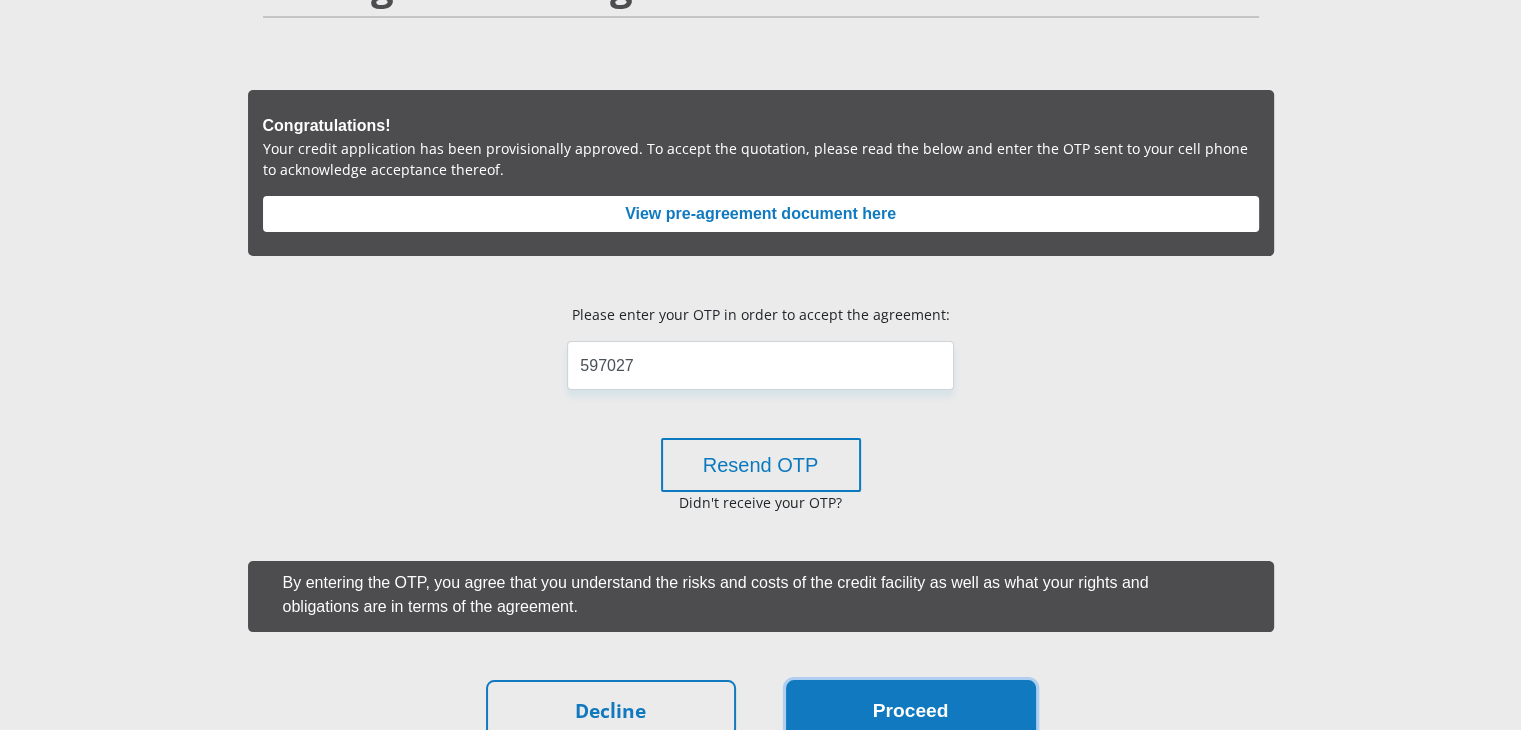 click on "Proceed" at bounding box center (911, 711) 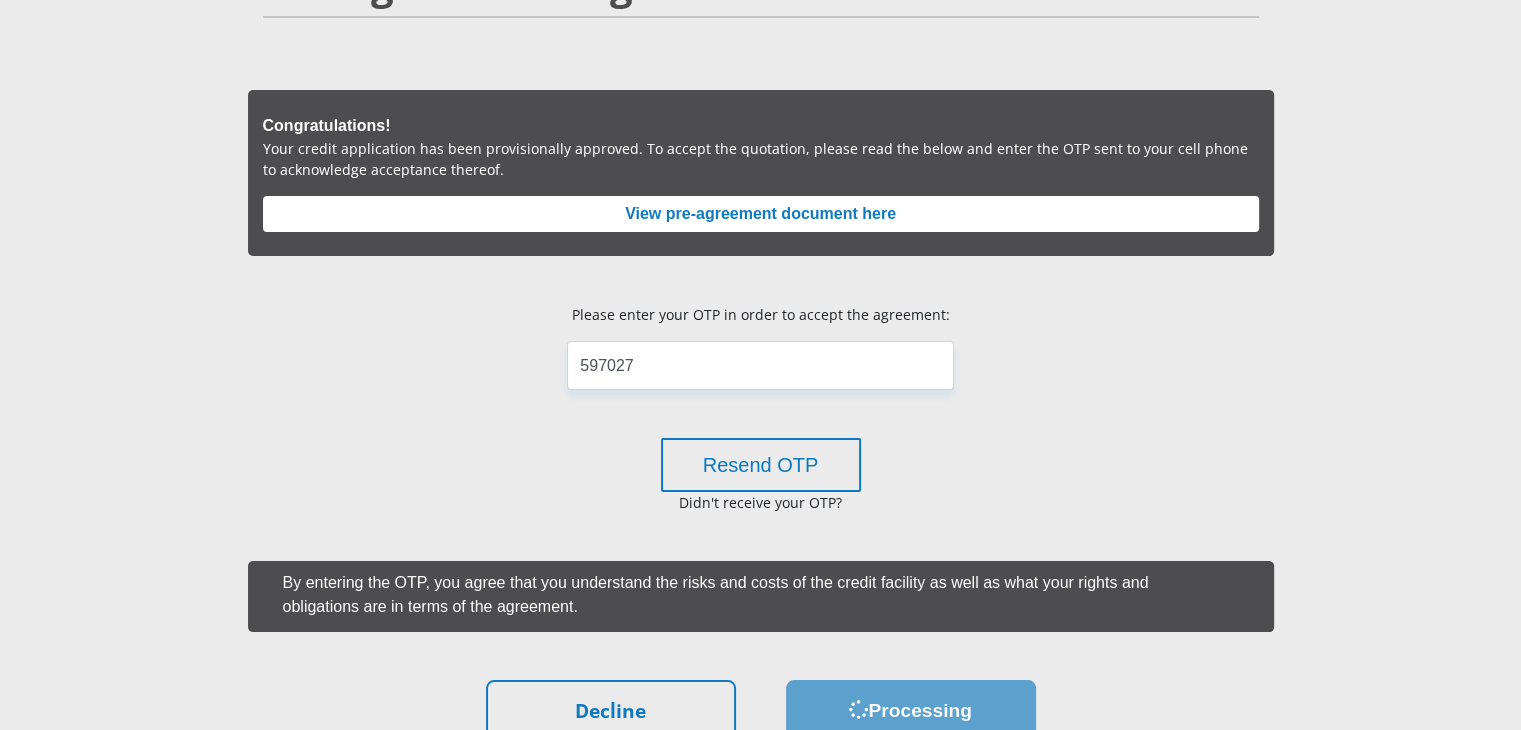 scroll, scrollTop: 0, scrollLeft: 0, axis: both 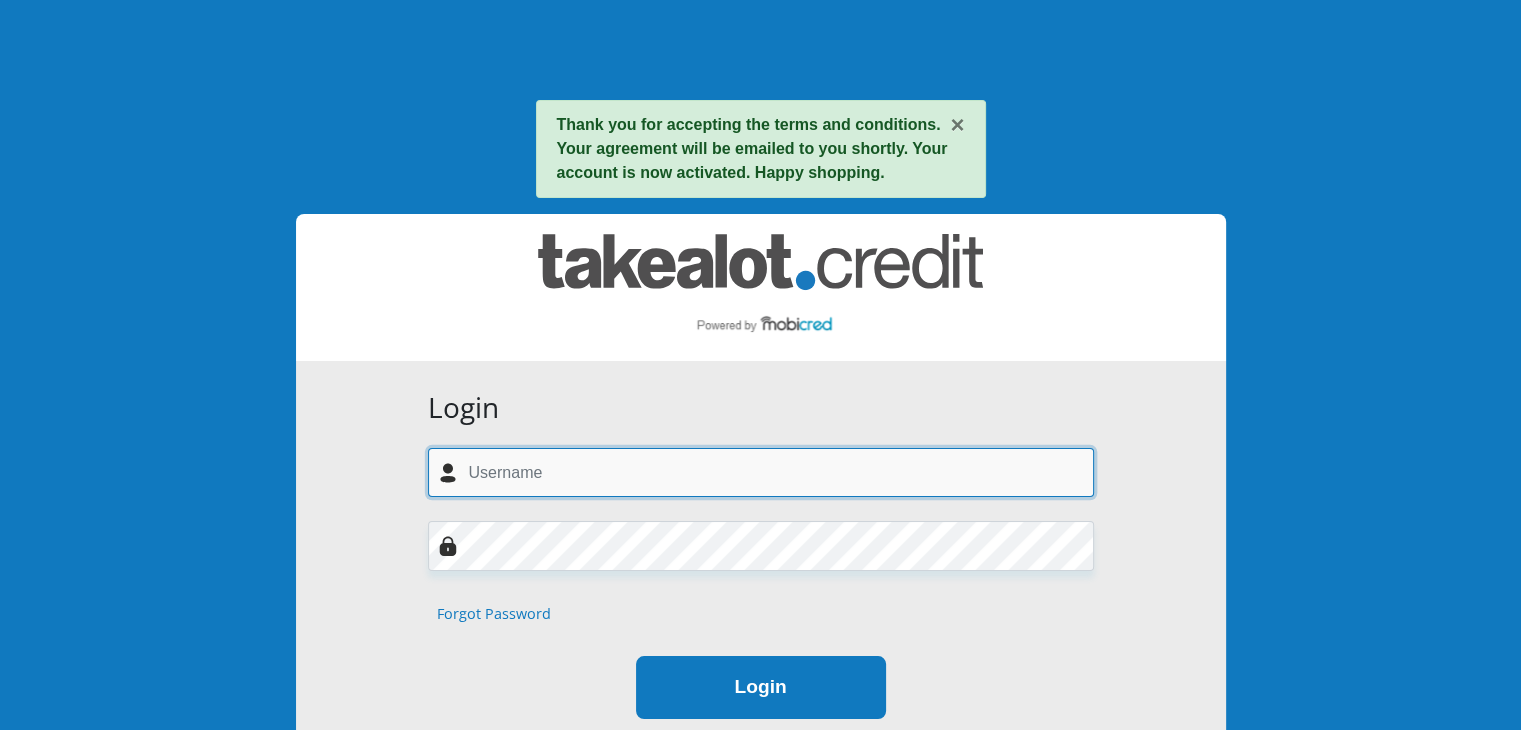 type on "pearl.mbhele7@example.com" 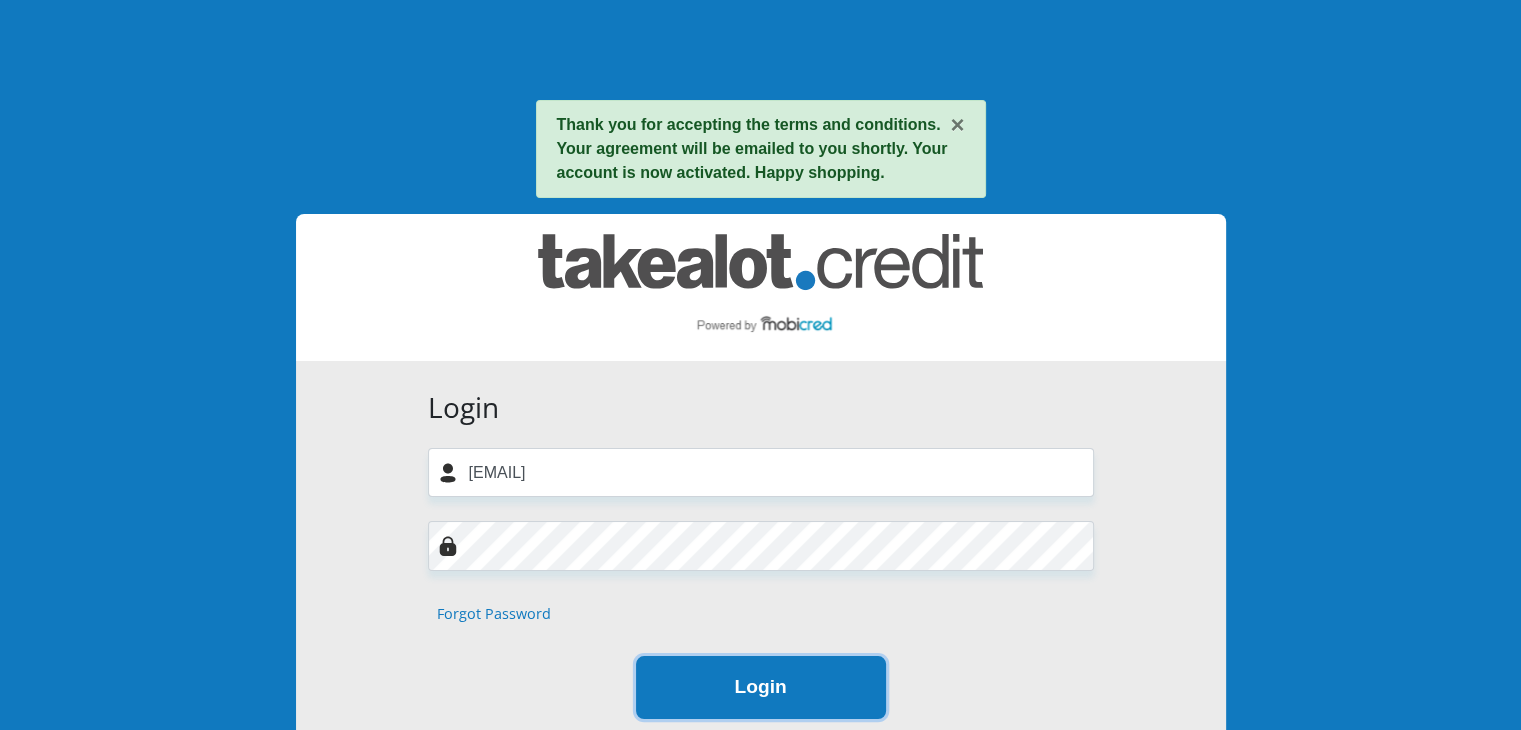 click on "Login" at bounding box center [761, 687] 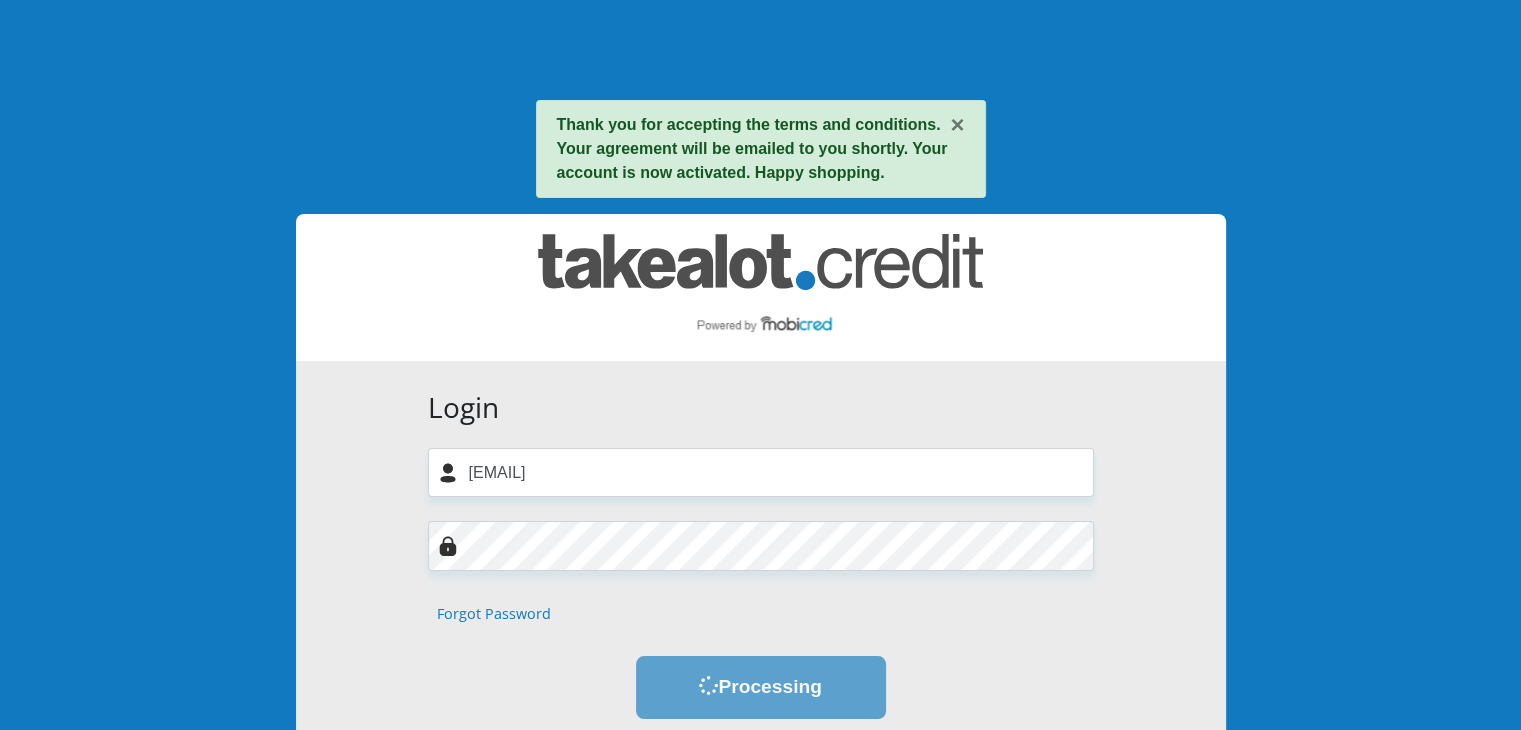 scroll, scrollTop: 0, scrollLeft: 0, axis: both 